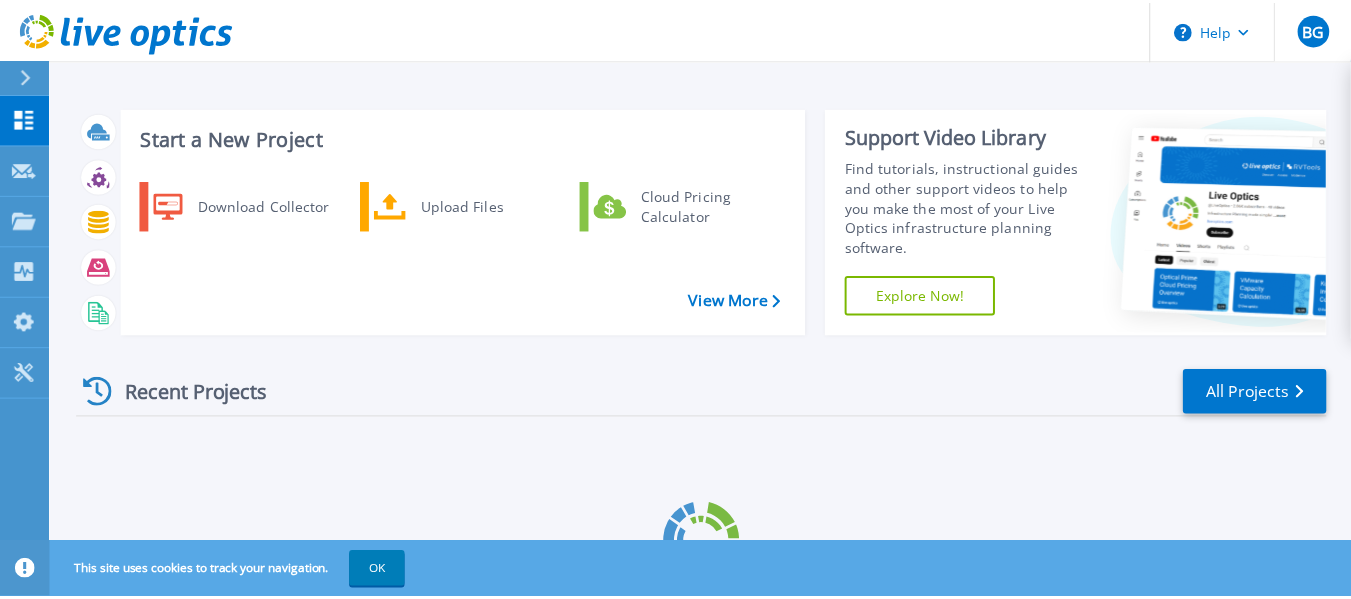 scroll, scrollTop: 0, scrollLeft: 0, axis: both 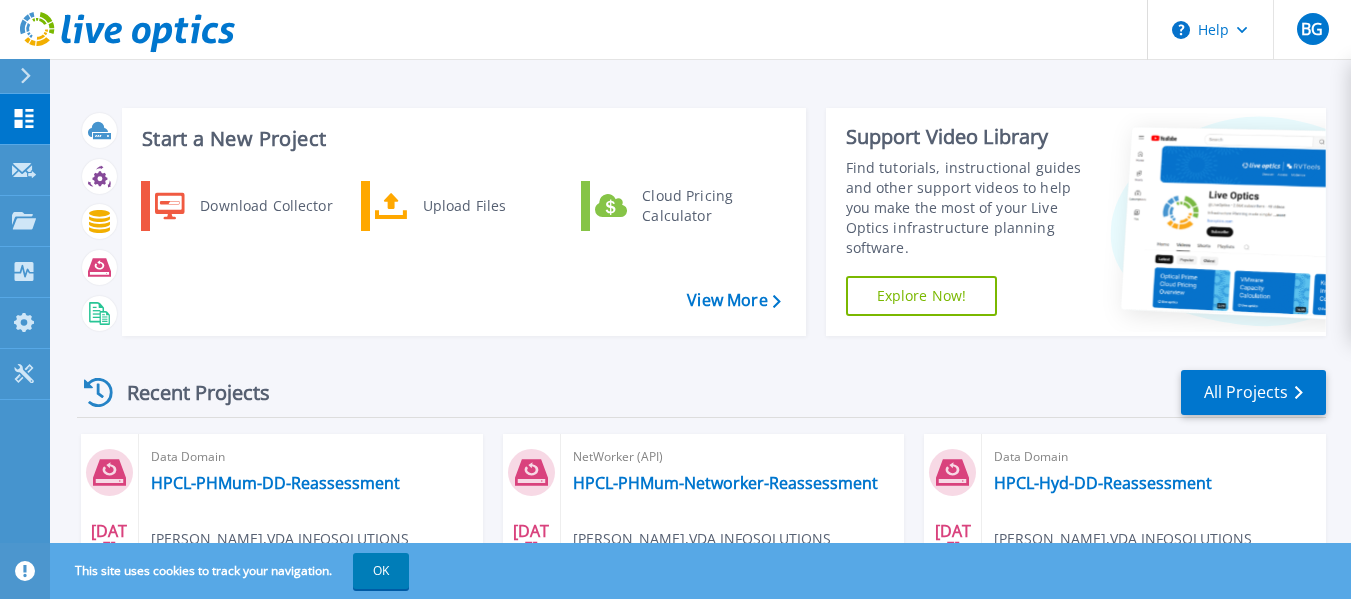 click 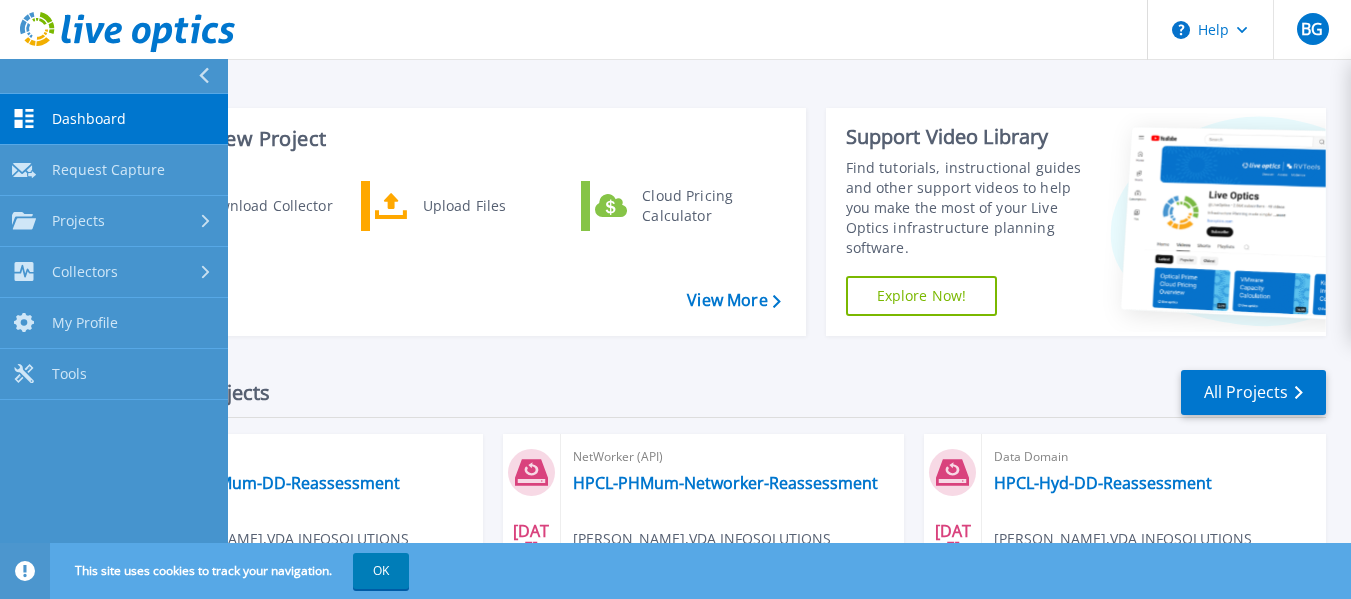 click on "Start a New Project     Download Collector     Upload Files     Cloud Pricing Calculator View More  Support Video Library Find tutorials, instructional guides and other support videos to help you make the most of your Live Optics infrastructure planning software. Explore Now! Recent Projects All Projects JUL   11   2025 Data Domain HPCL-PHMum-DD-Reassessment Lokesh Jangale ,  VDA INFOSOLUTIONS 07/11/2025, 10:45 (+00:00) Complete Project ID:  2972348 JUL   11   2025 NetWorker (API) HPCL-PHMum-Networker-Reassessment Lokesh Jangale ,  VDA INFOSOLUTIONS 07/11/2025, 10:43 (+00:00) Complete Project ID:  2972346 JUL   11   2025 Data Domain HPCL-Hyd-DD-Reassessment Lokesh Jangale ,  VDA INFOSOLUTIONS 07/11/2025, 10:41 (+00:00) Complete Project ID:  2972345 JUL   11   2025 NetWorker (API) HPCL-Hyd-Networker-Reassessment Lokesh Jangale ,  VDA INFOSOLUTIONS 07/11/2025, 10:38 (+00:00) Complete Project ID:  2972344 JUN   18   2025 NetWorker (API) Networker PNBDELHI 18062025 Bhavesh Goray ,  06/18/2025, 11:16 (+00:00) JUN" at bounding box center (700, 524) 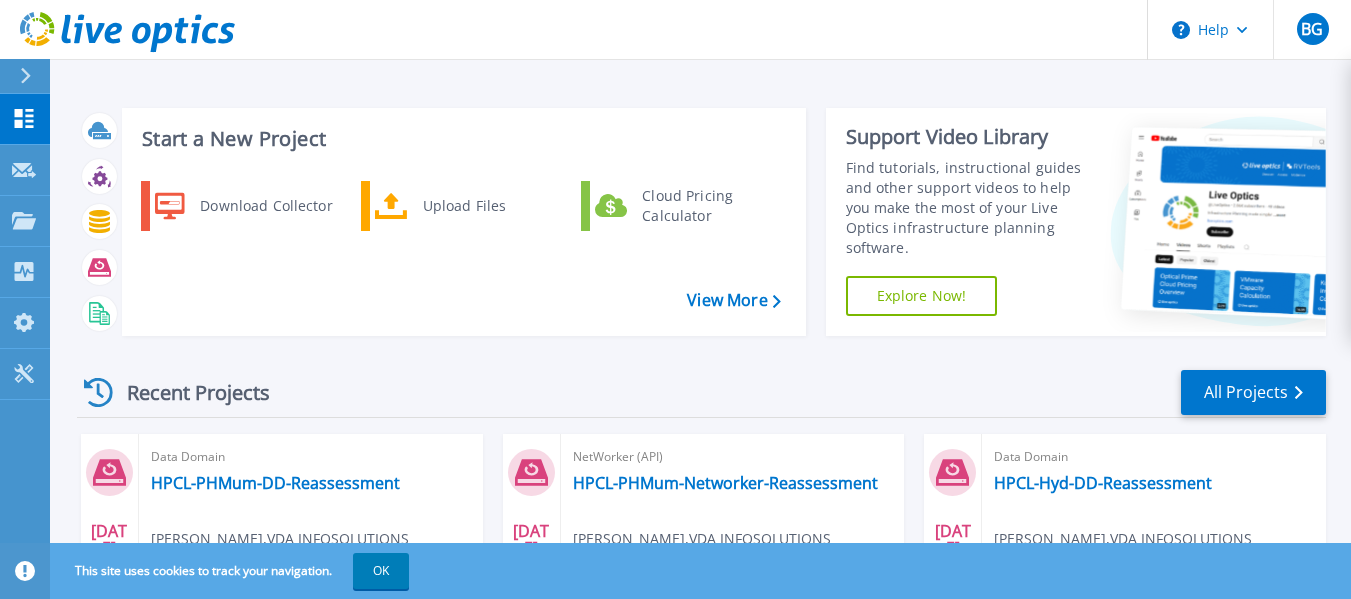 click at bounding box center [34, 76] 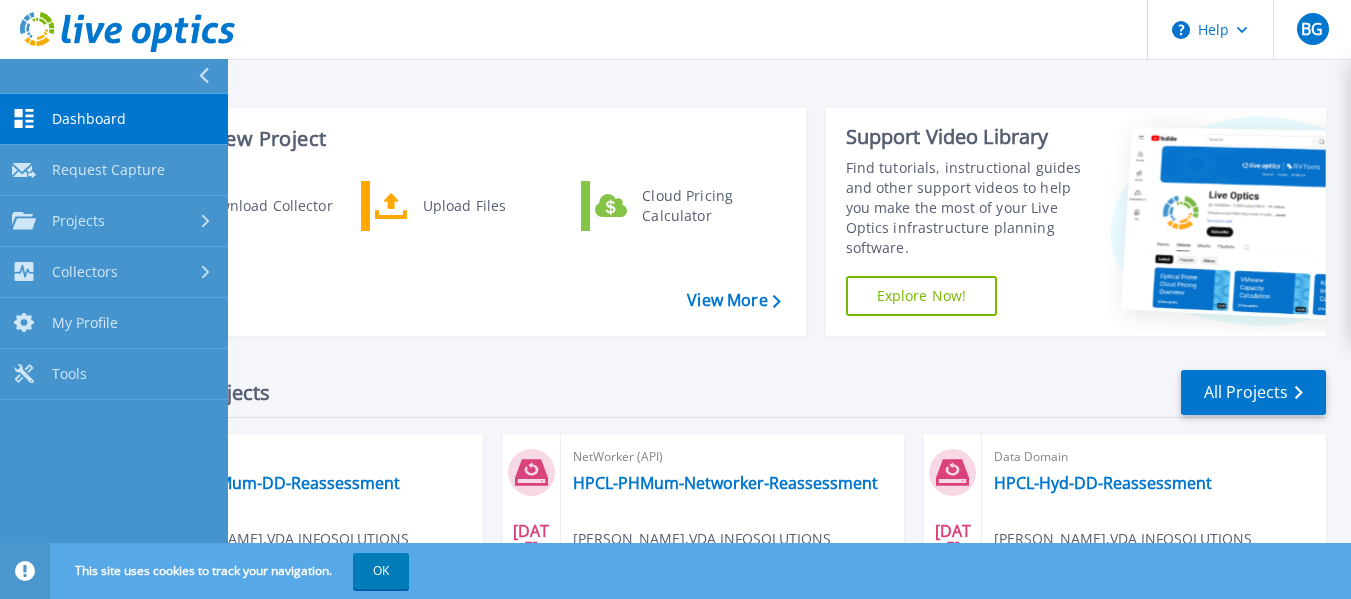 click on "Dashboard Dashboard" at bounding box center (114, 119) 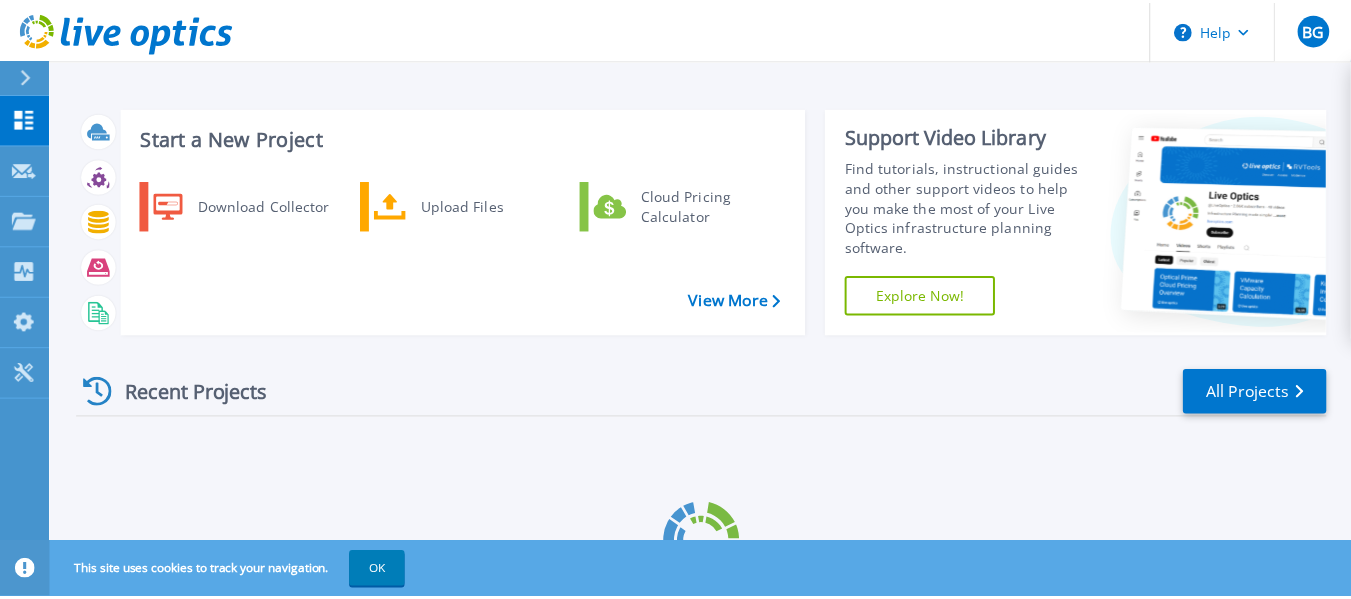 scroll, scrollTop: 0, scrollLeft: 0, axis: both 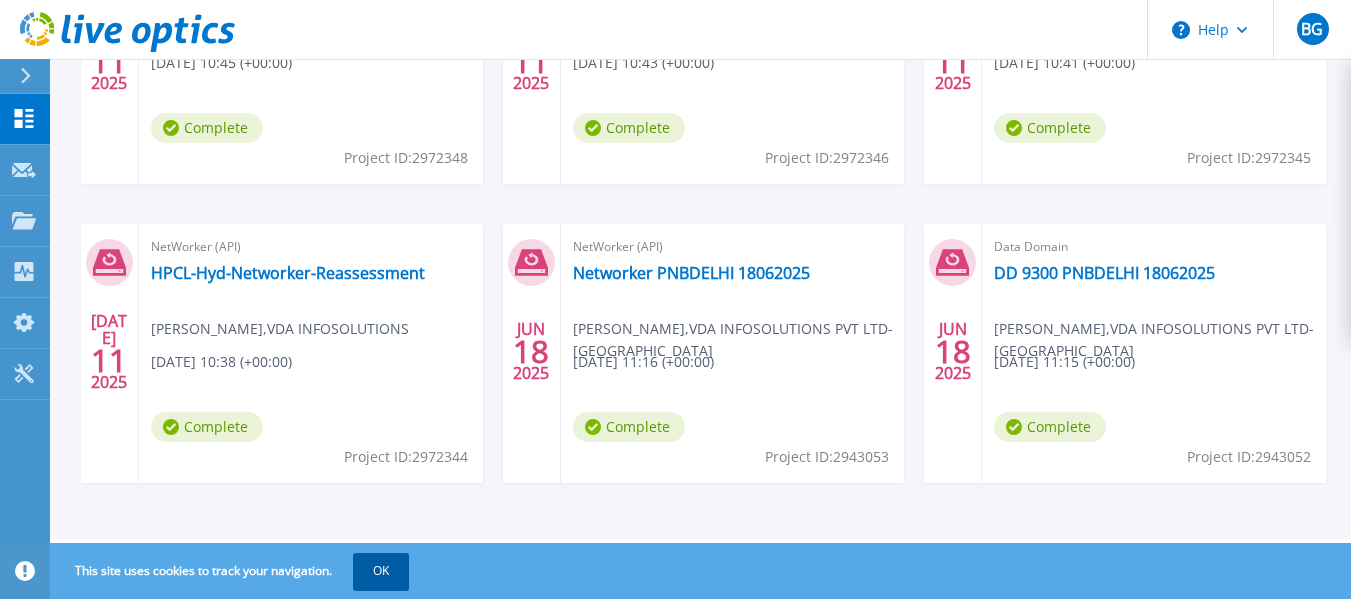 click on "OK" at bounding box center [381, 571] 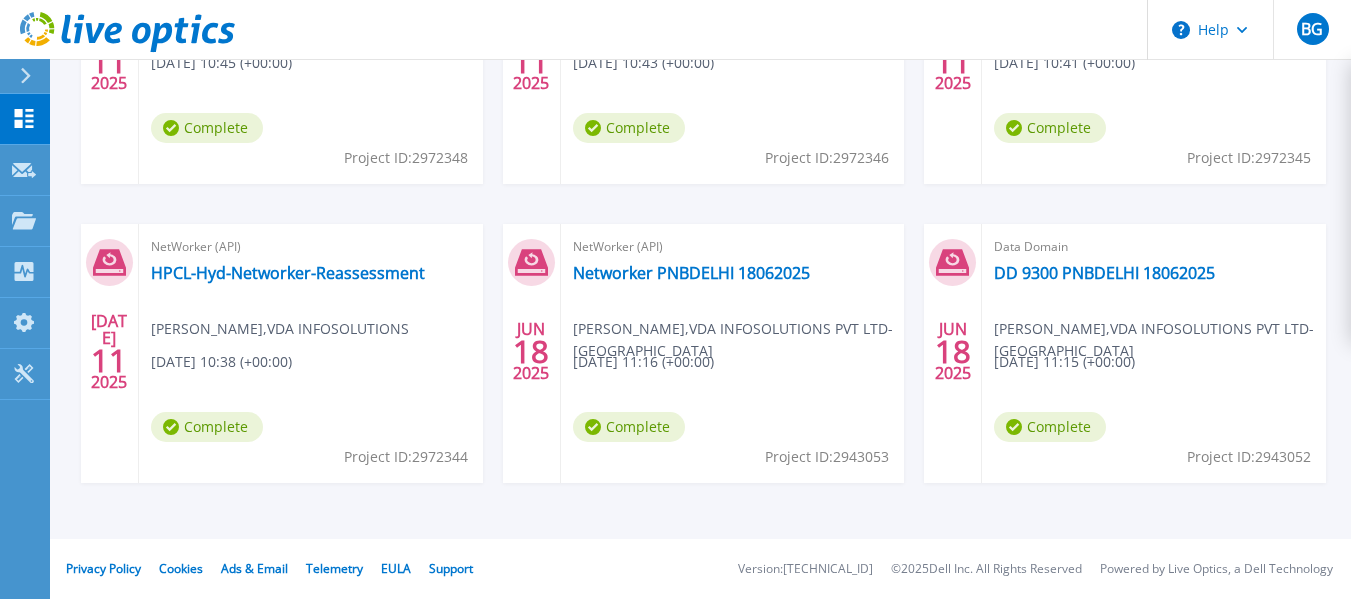 scroll, scrollTop: 495, scrollLeft: 0, axis: vertical 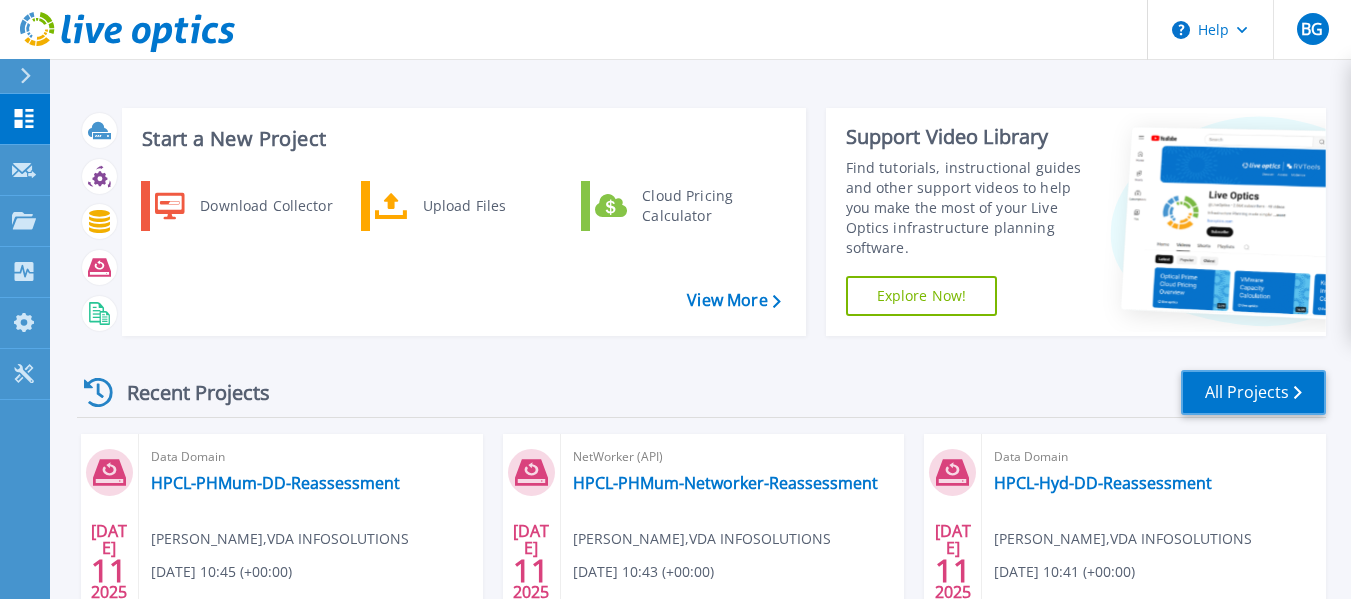 click on "All Projects" at bounding box center (1253, 392) 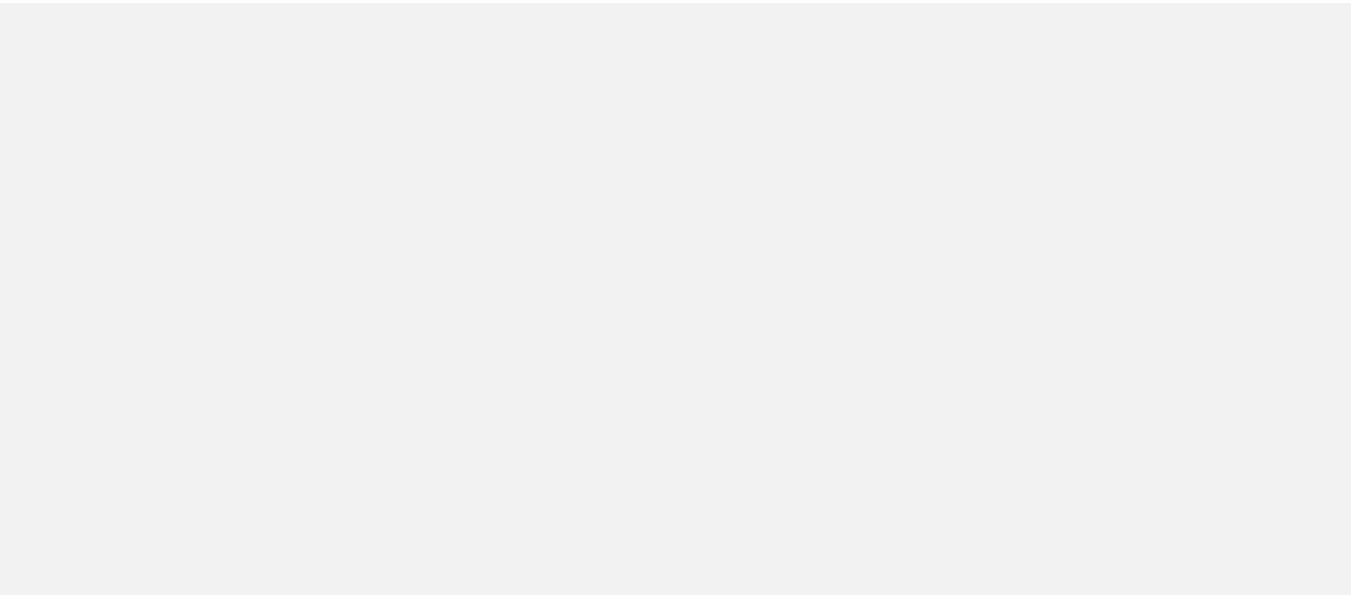 scroll, scrollTop: 0, scrollLeft: 0, axis: both 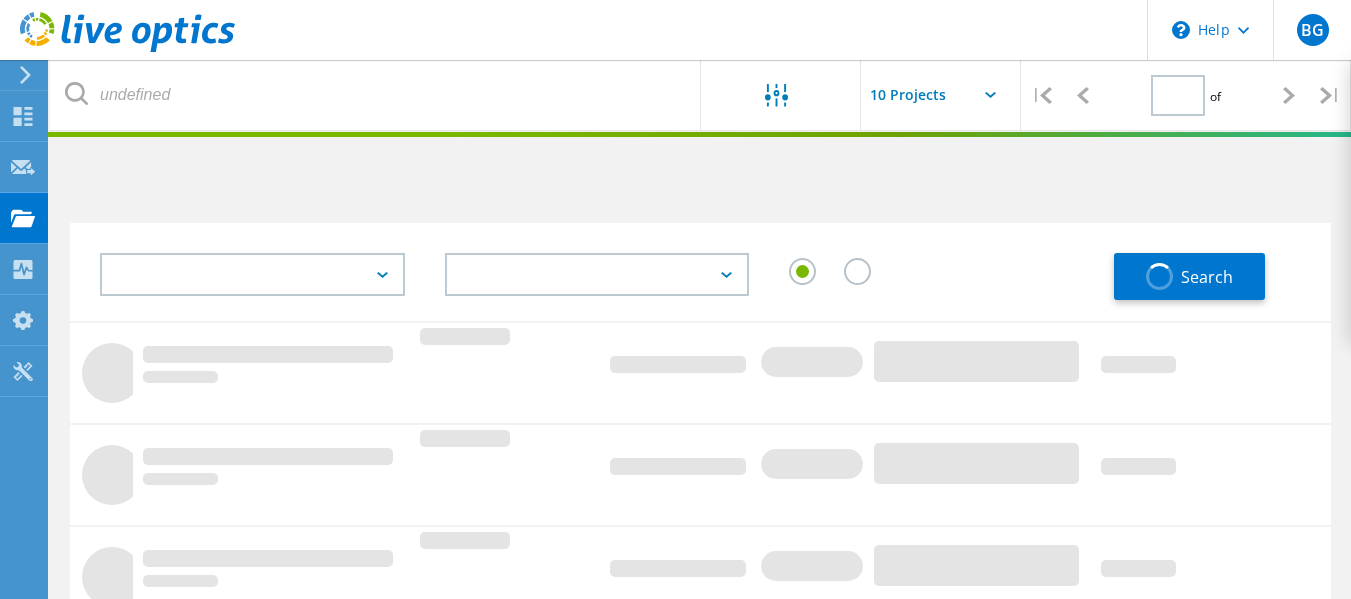 type on "1" 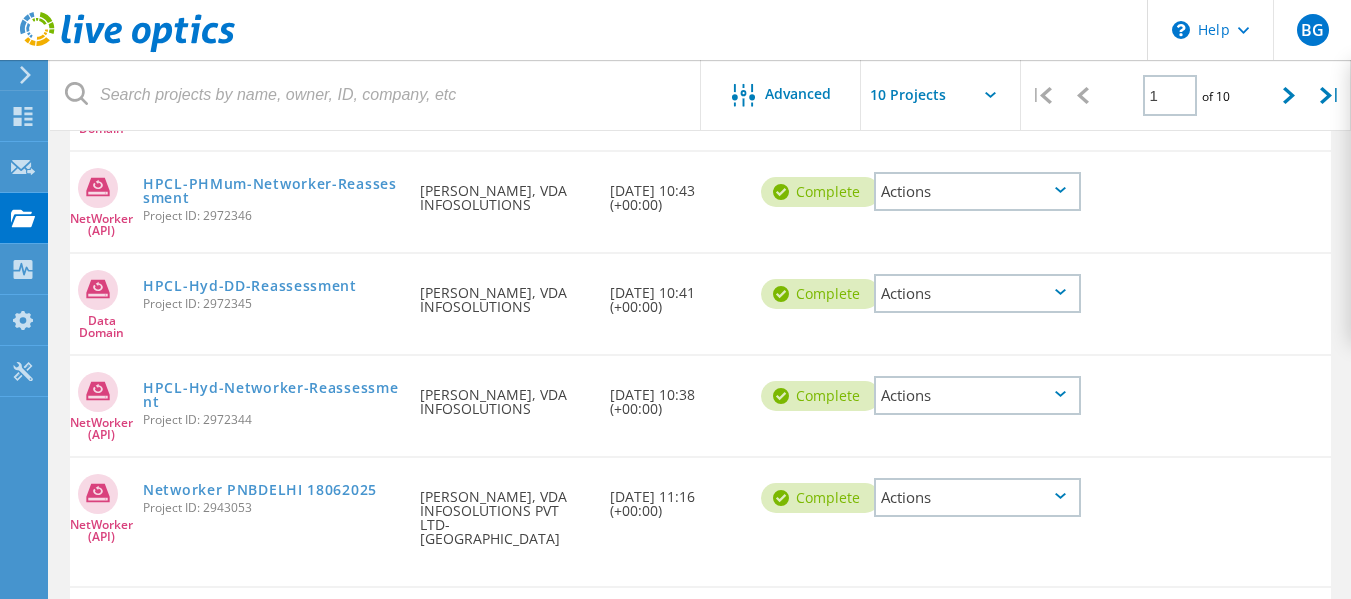 scroll, scrollTop: 303, scrollLeft: 0, axis: vertical 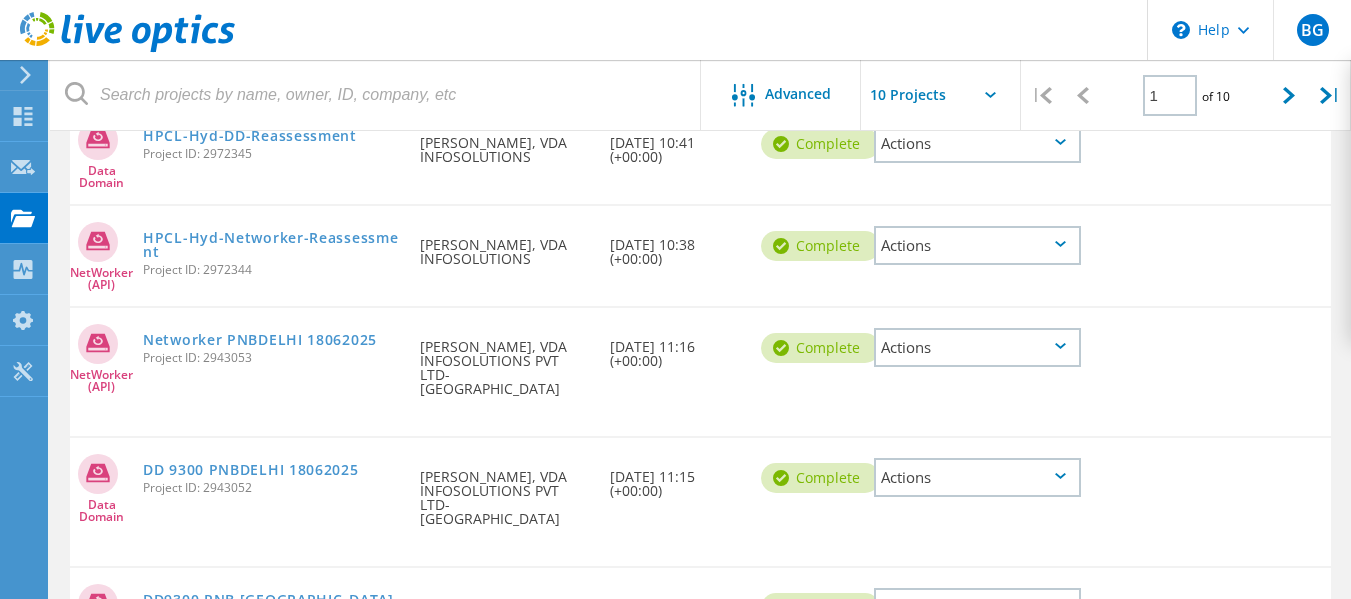 click 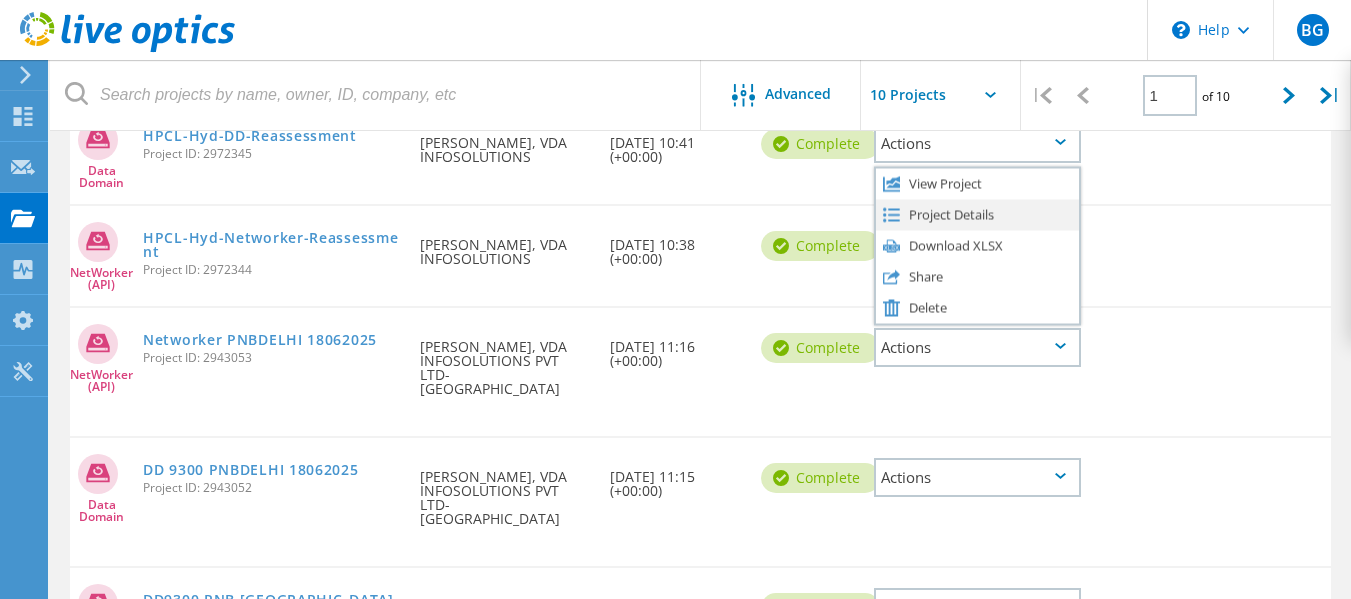 click on "Project Details" 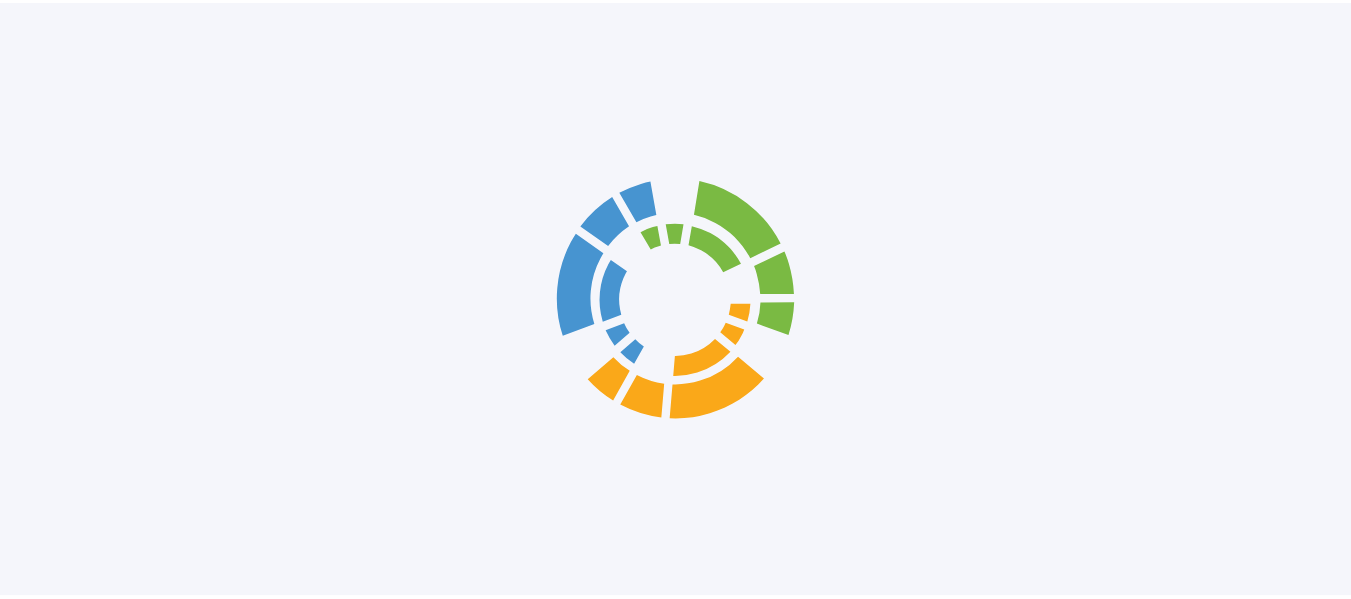 scroll, scrollTop: 0, scrollLeft: 0, axis: both 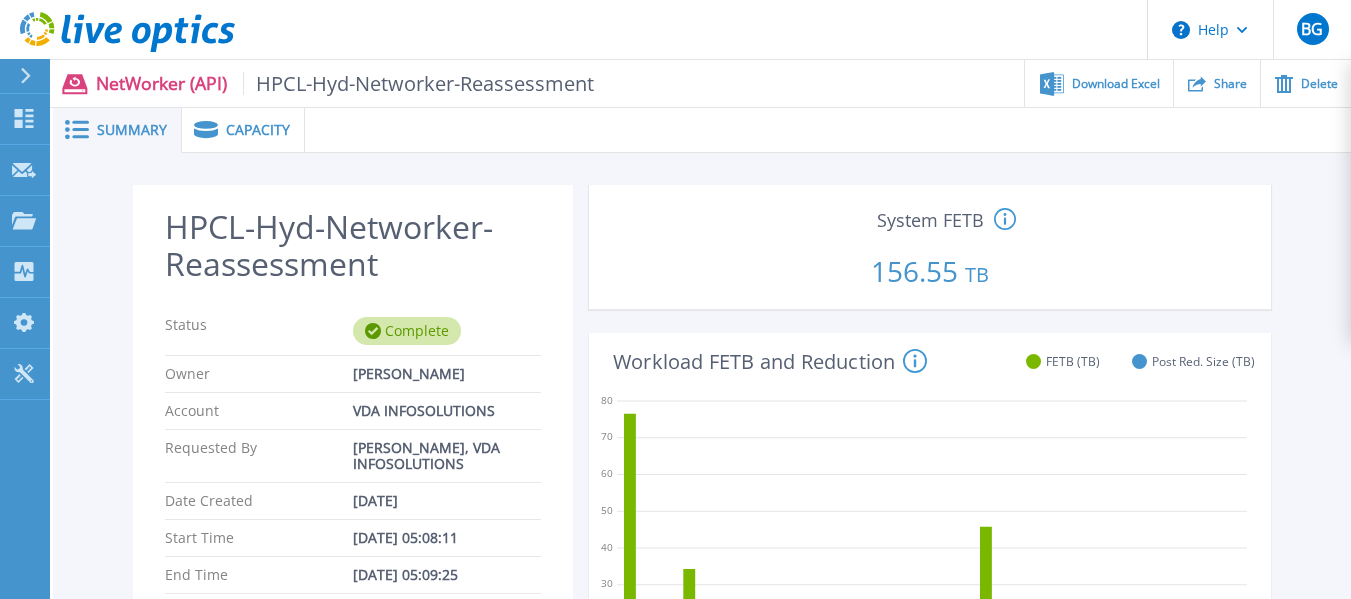 click on "Capacity" at bounding box center (258, 130) 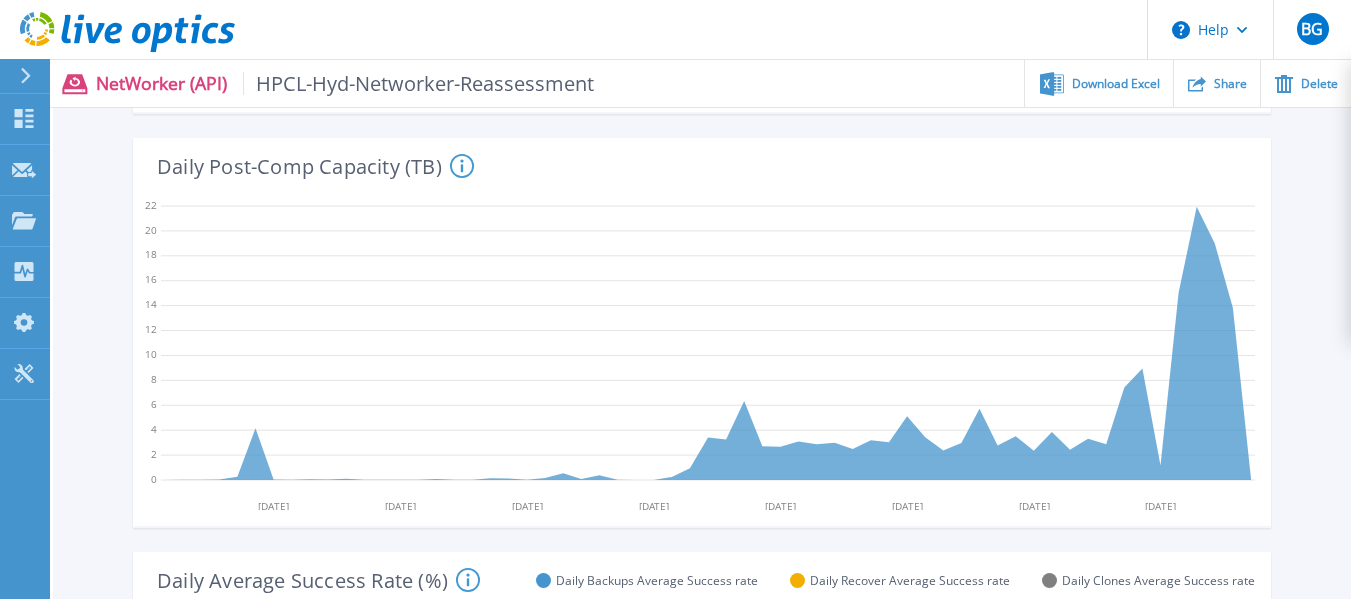 scroll, scrollTop: 465, scrollLeft: 0, axis: vertical 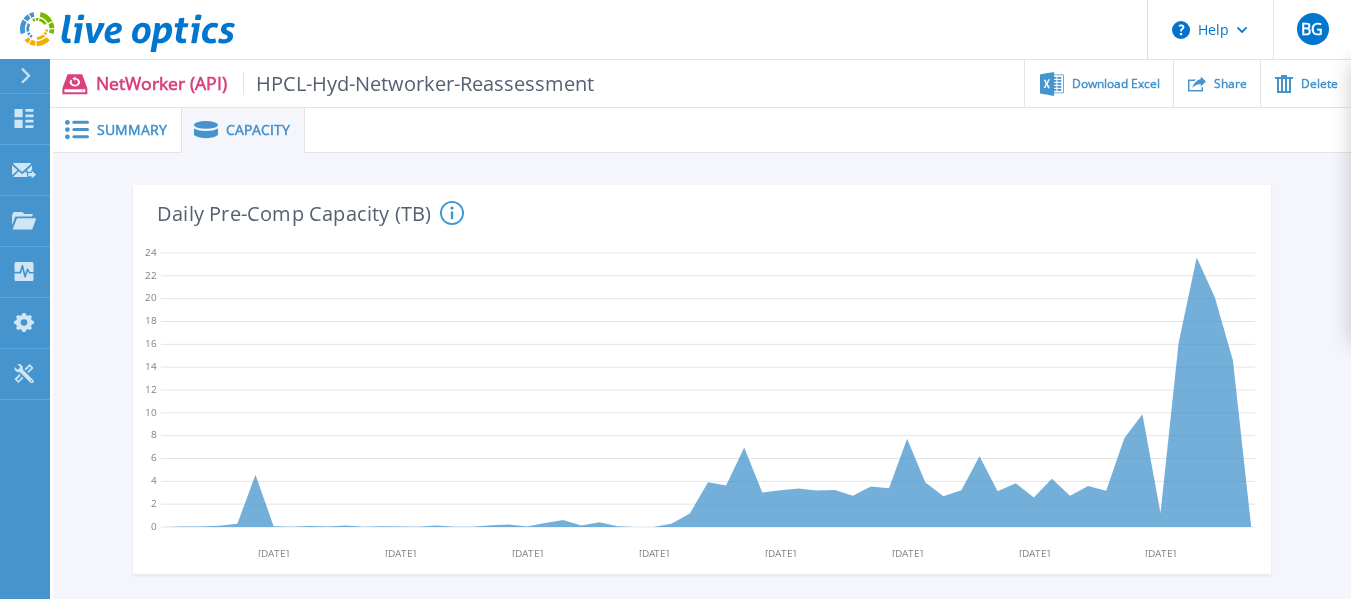 click on "Summary" at bounding box center [132, 130] 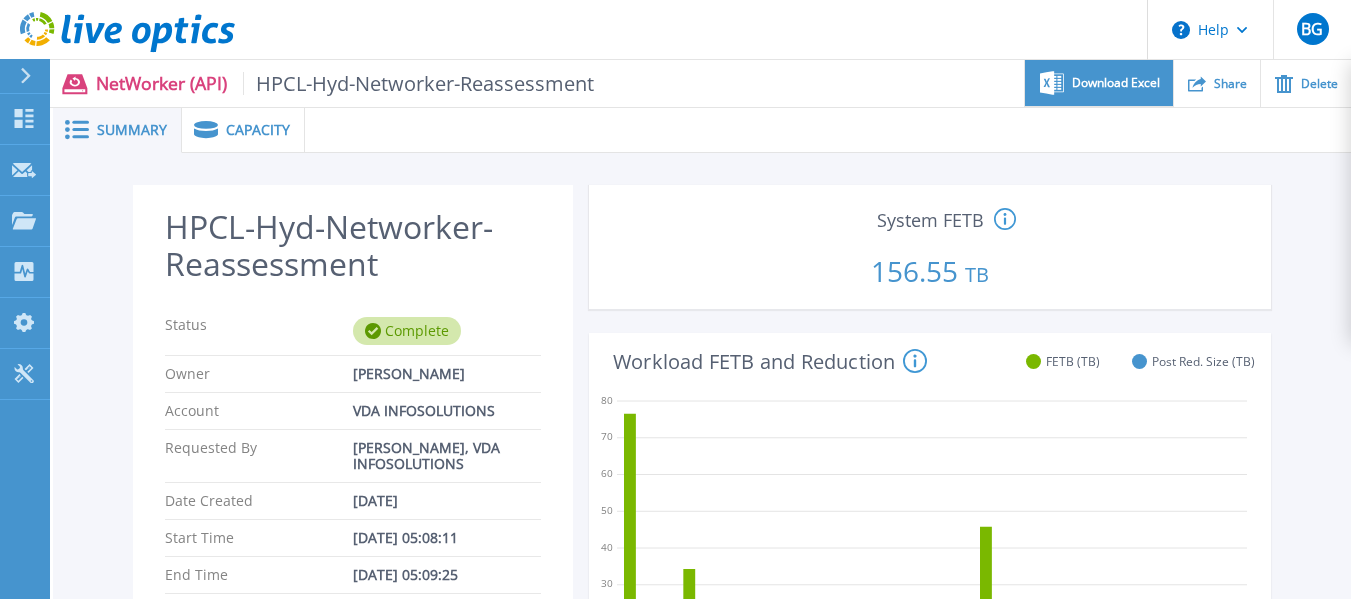 click on "Download Excel" at bounding box center [1098, 83] 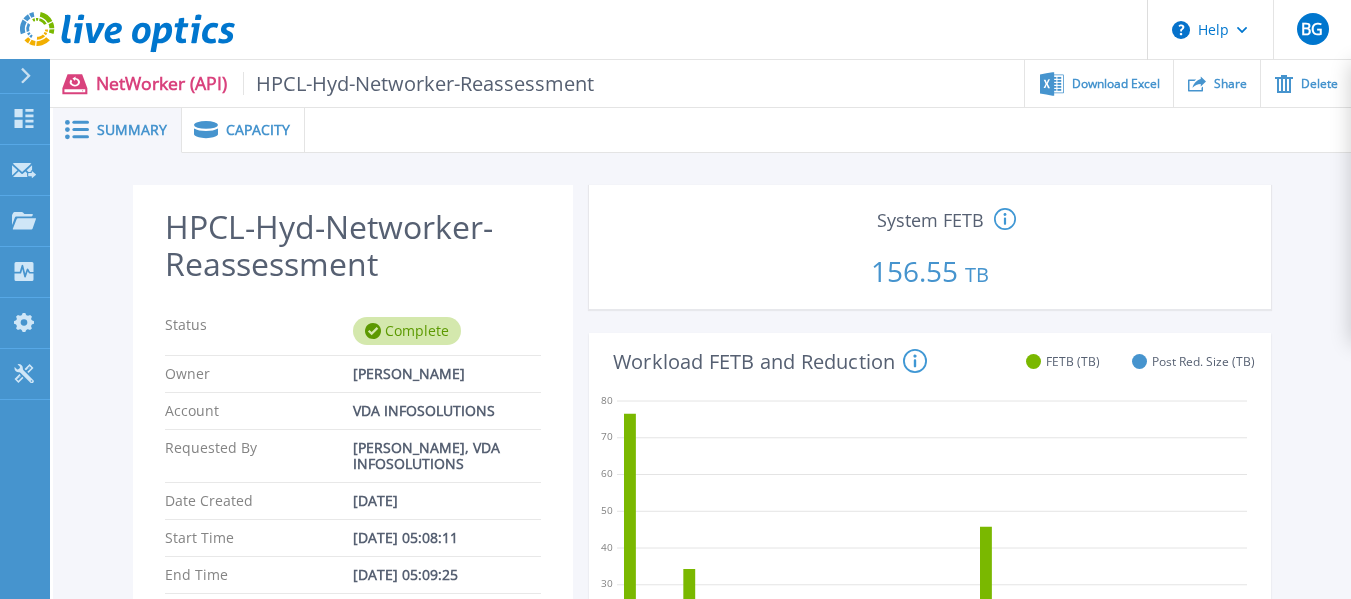 click on "HPCL-Hyd-Networker-Reassessment Status Complete Owner Lokesh Jangale Account VDA INFOSOLUTIONS Requested By Lokesh Jangale, VDA INFOSOLUTIONS Date Created Jul 11, 2025 Start Time Jul 11, 2025 05:08:11 End Time Jul 11, 2025 05:09:25 Duration 1 minute Project ID 2972344 Networker Hostname 10.90.146.53 Software Version NetWorker 19.12.0.0.Build.21 CLP Capacity License System FETB This value gives the maximum Front End Terabyte value for the whole Networker System. 156.55    TB  0 10 20 30 40 50 60 70 80 Filesystem SQL Oracle RMAN Exchange VSS Sharepoint Sharepo... SAP HANA VMware HyperV NAS DB2 Others Othe... FETB (TB) :  34.271 Workload FETB and Reduction   FETB (TB) Post Red. Size (TB) 0 2 4 6 8 10 12 14 16 isspdb01.hpcl.co.in iss... ISSPDB02.hpcl.co.in ISS... ISWNDNX2K12.hpcl.co.in ISW... FileSvrEproc.amber.hpcl.in Fil... CDCMSPRODDB6.jade.hpcl.in CDC... HYDPIMDB4 HYD... Crisproddb1.hpcl.co.in Cri... Hpsoarweb1.hpcl.co.in Hps... DBTLPRODDB01.jade.hpcl.in DBT... Aadharvault.jade.hpcl.in Aad... newbiproddb   0" at bounding box center (702, 1176) 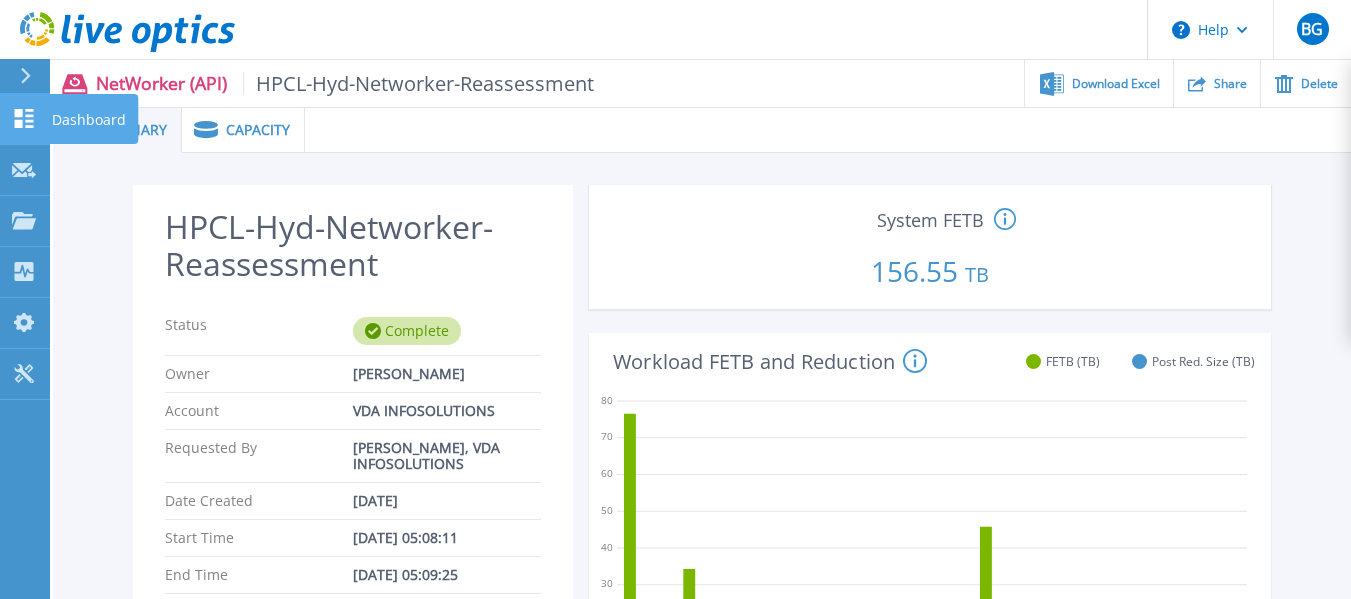 click 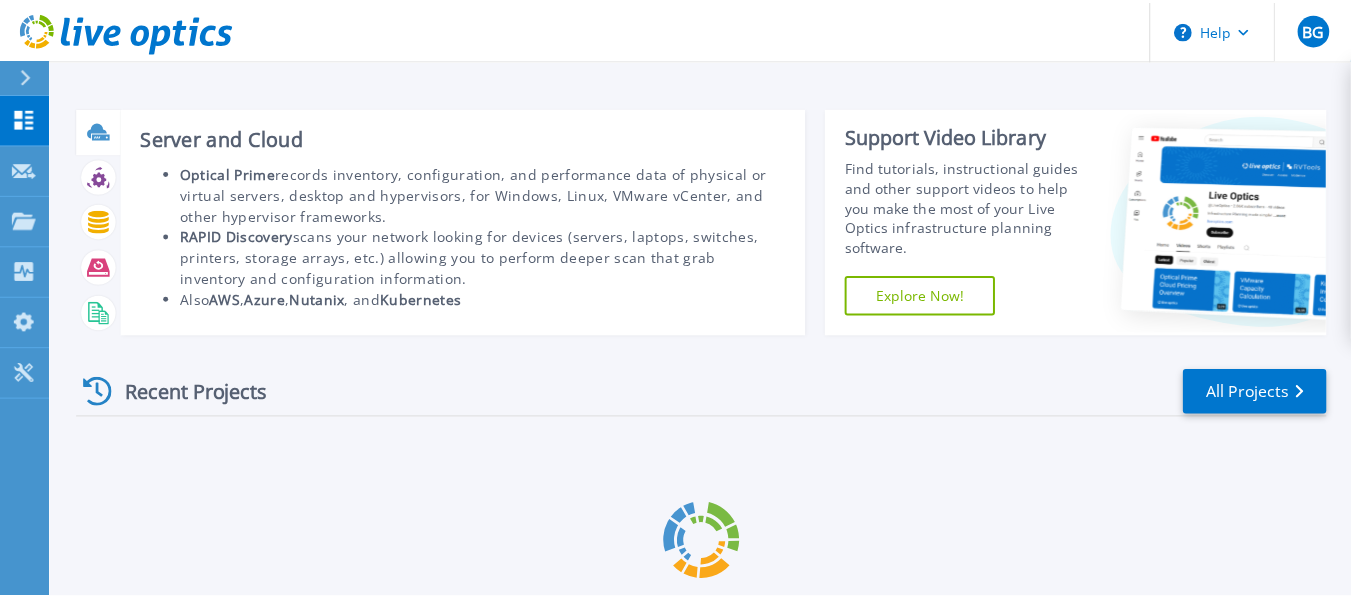 scroll, scrollTop: 0, scrollLeft: 0, axis: both 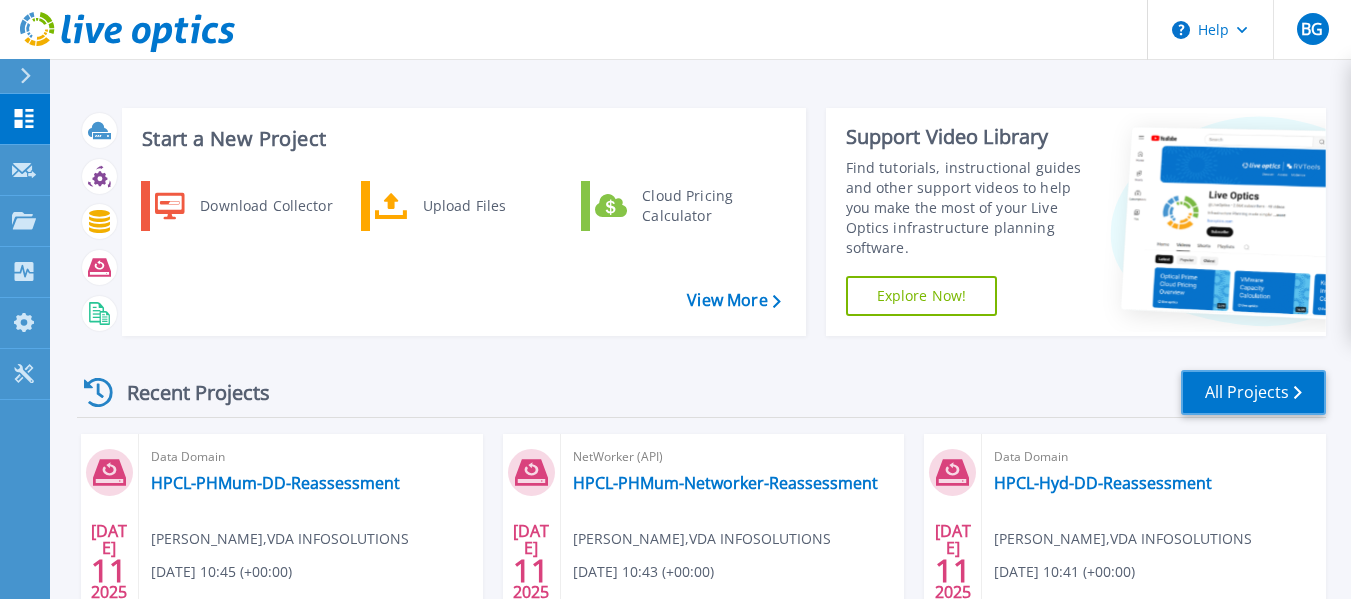 click on "All Projects" at bounding box center [1253, 392] 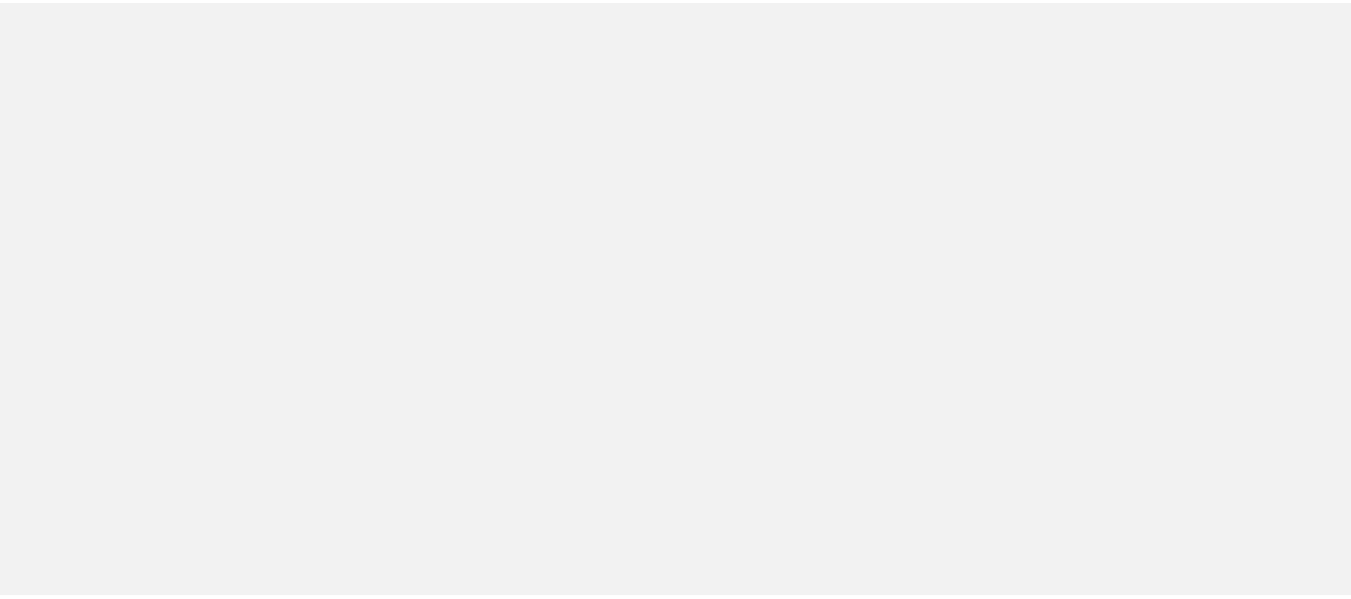 scroll, scrollTop: 0, scrollLeft: 0, axis: both 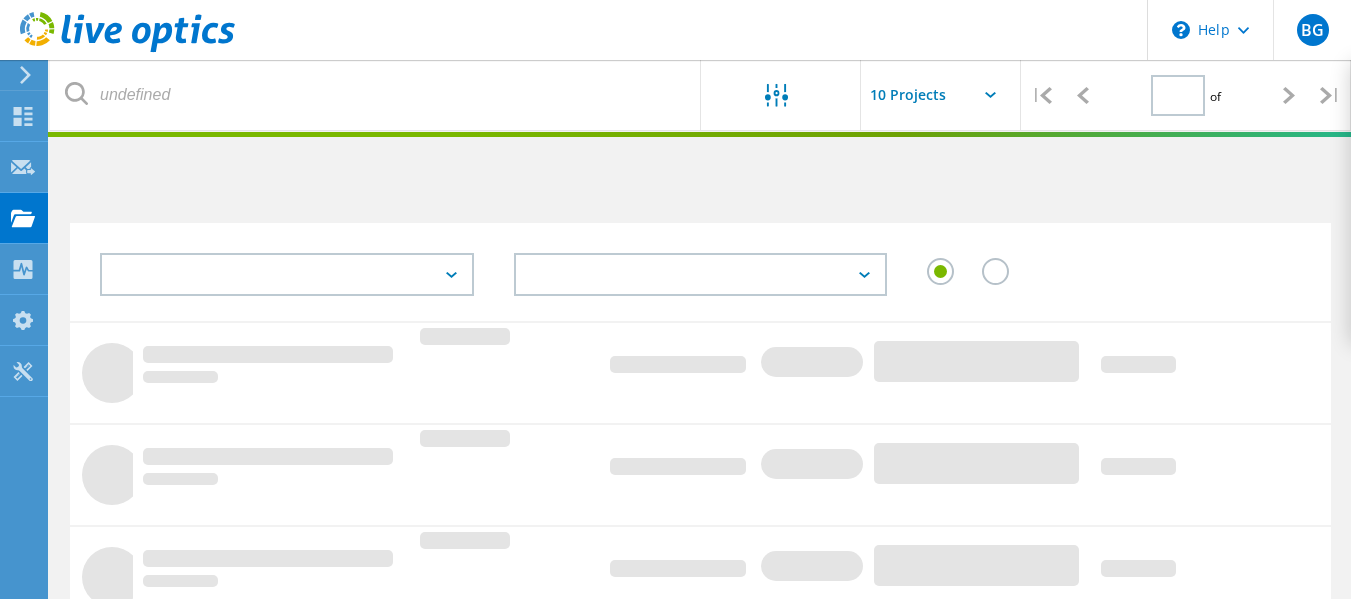 type on "1" 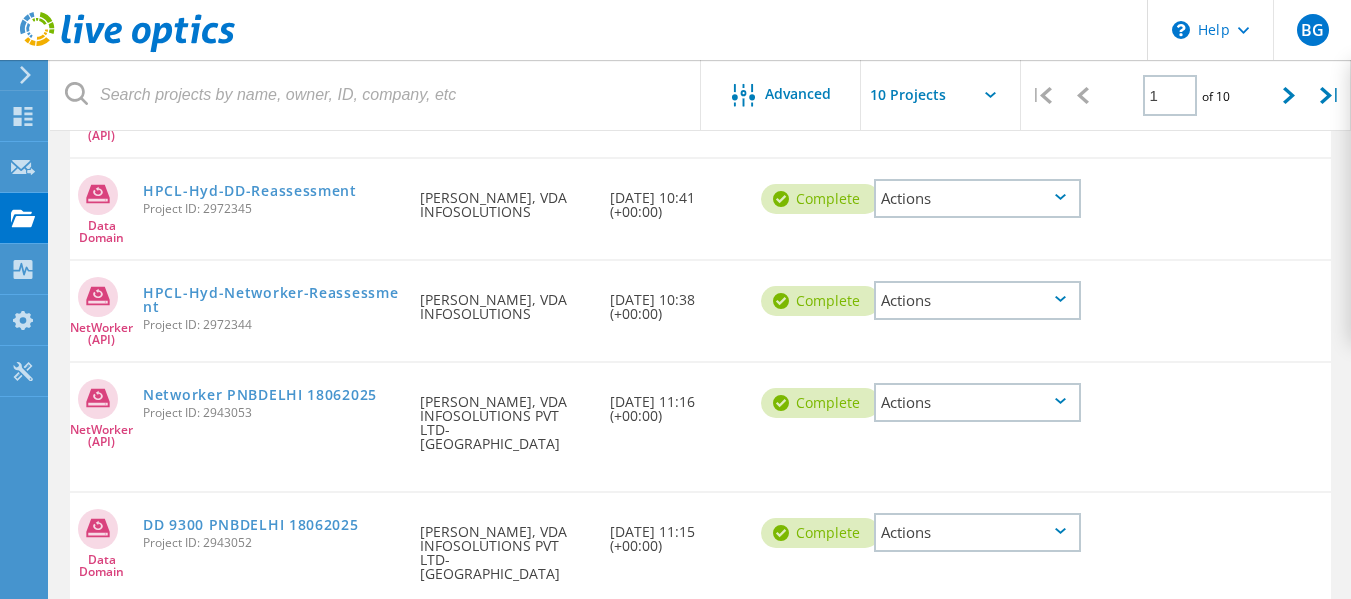scroll, scrollTop: 428, scrollLeft: 0, axis: vertical 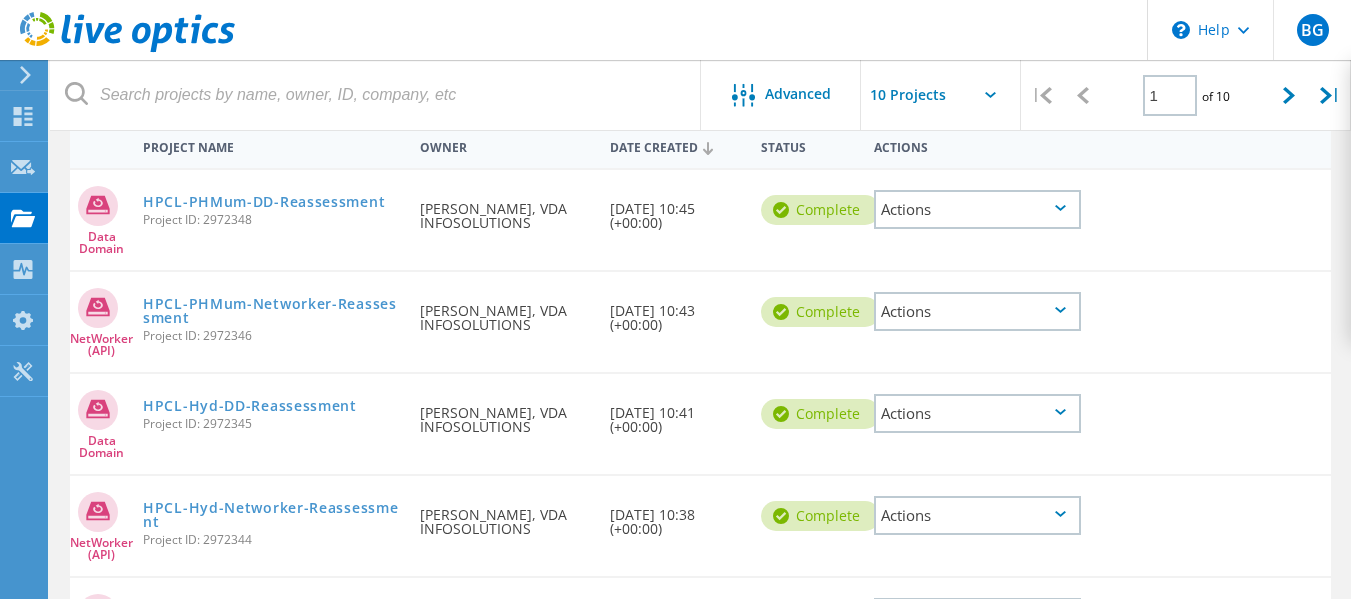 click 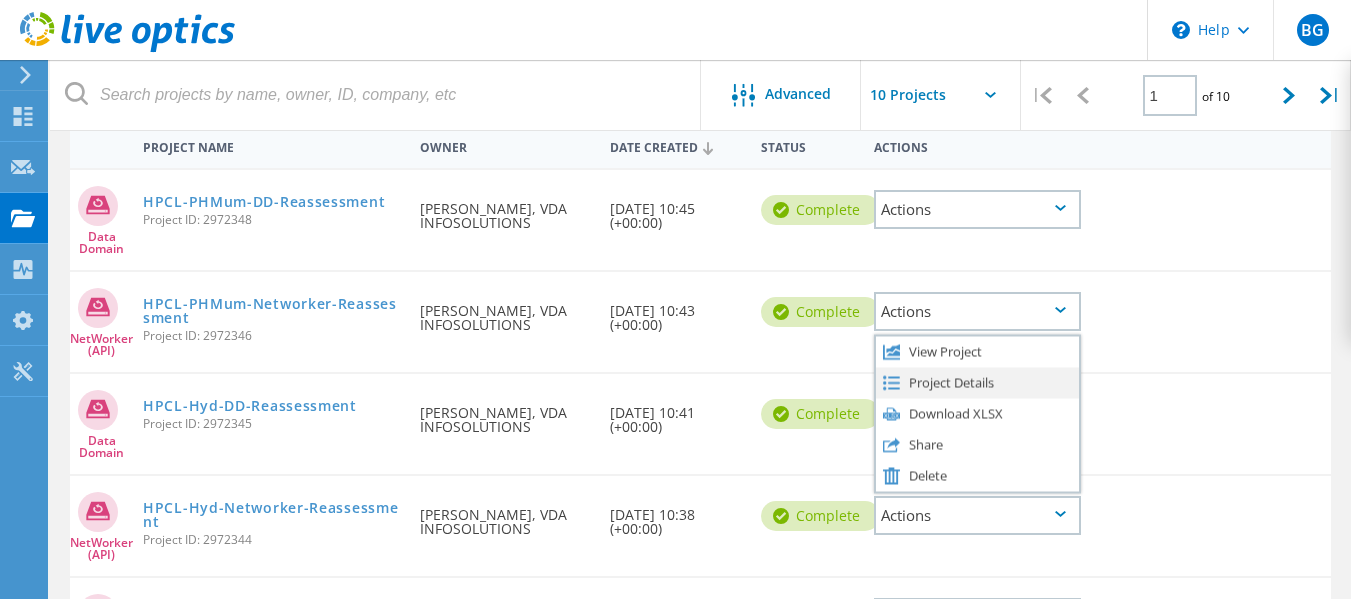 click on "Project Details" 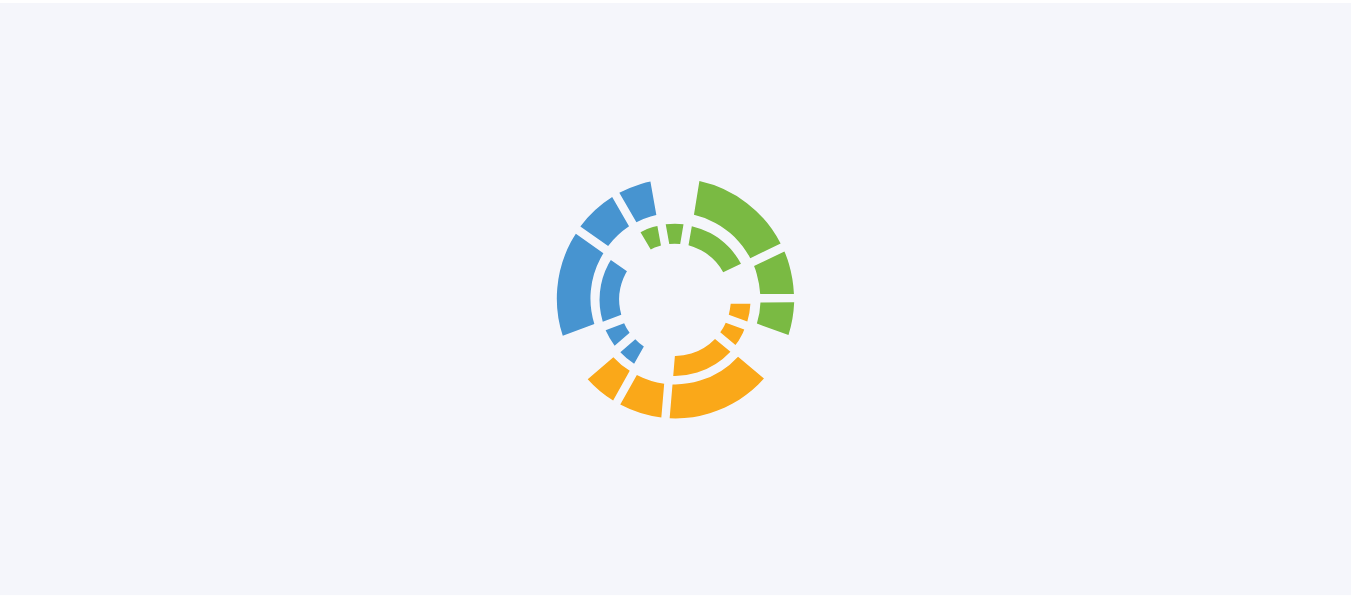 scroll, scrollTop: 0, scrollLeft: 0, axis: both 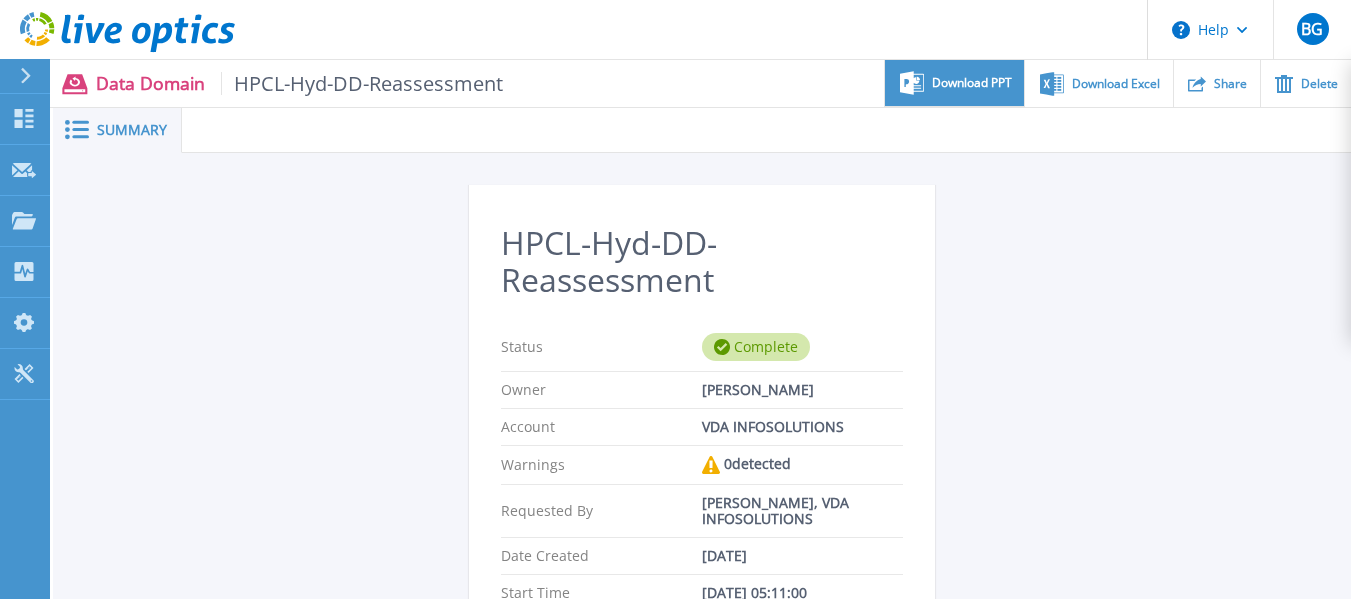 click on "Download PPT" at bounding box center (954, 83) 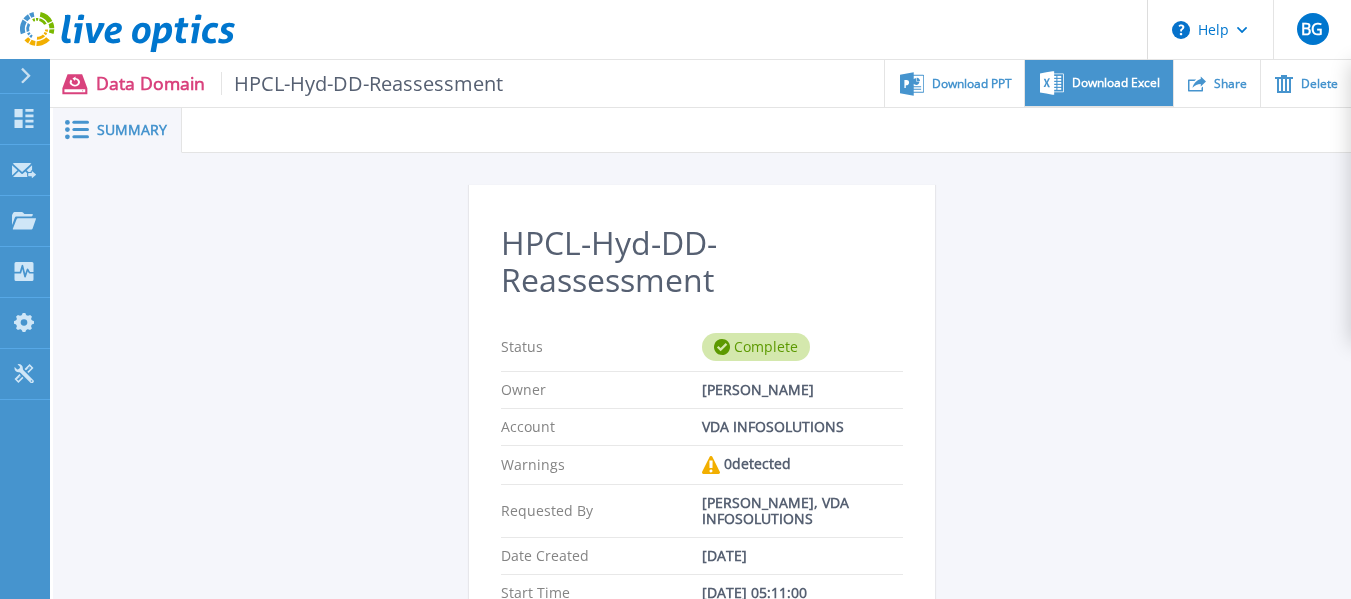click on "Download Excel" at bounding box center (1116, 83) 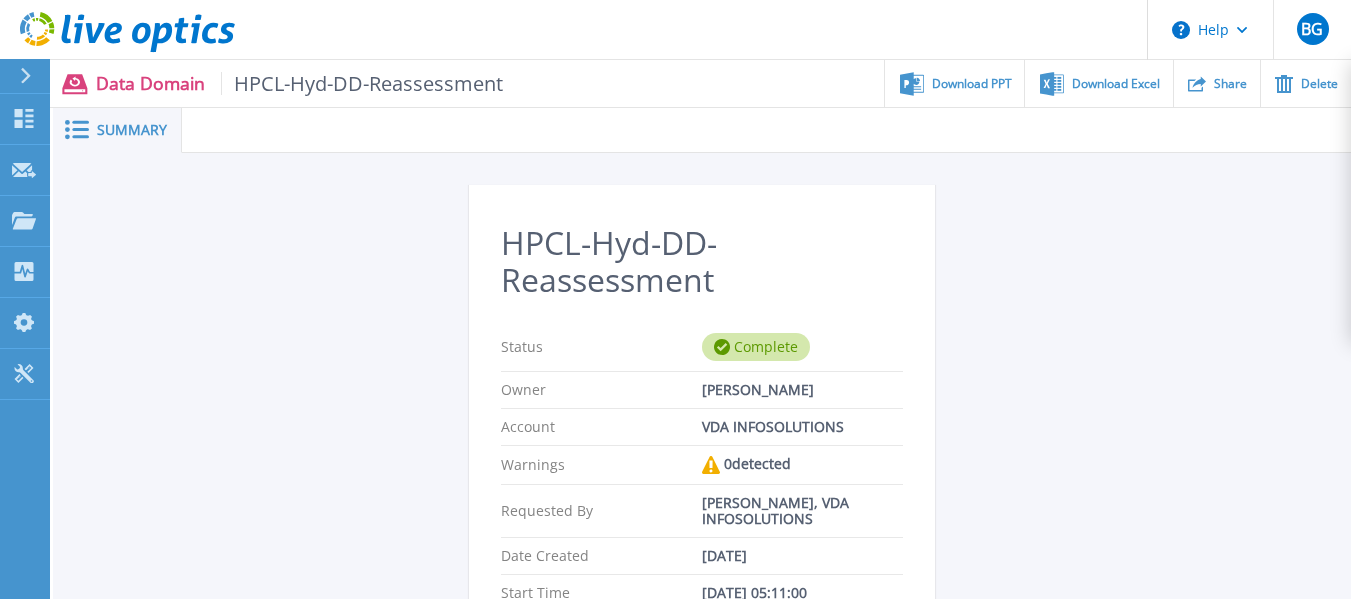 click 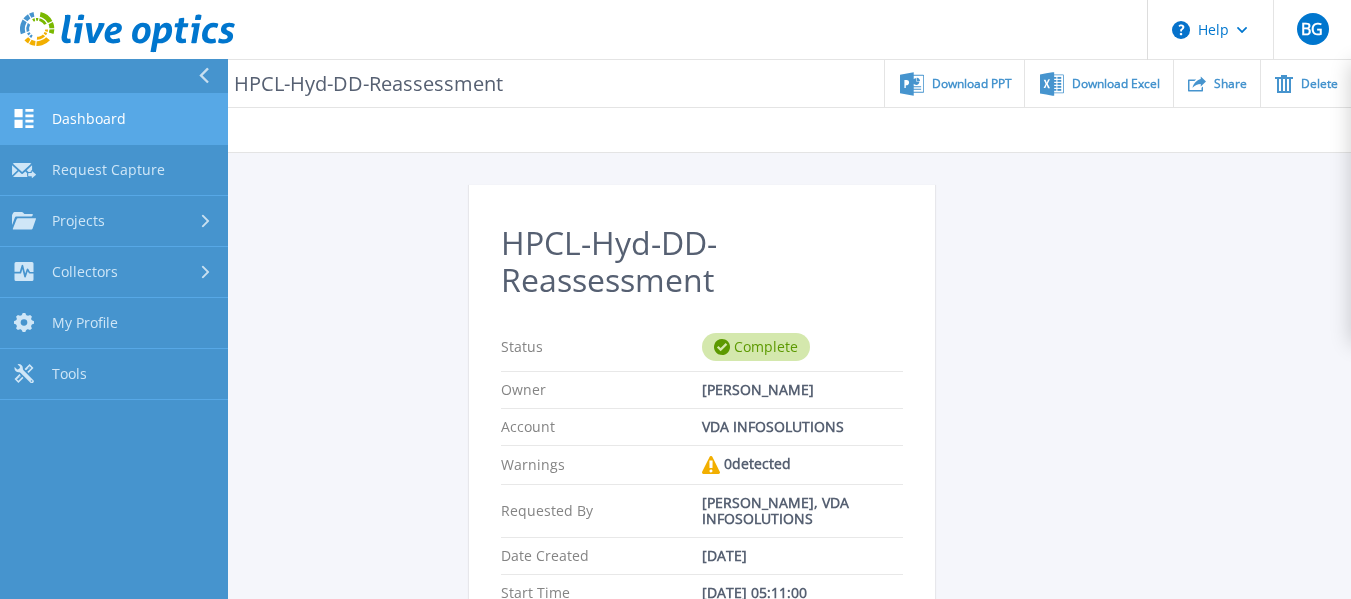 click on "Dashboard" at bounding box center (89, 119) 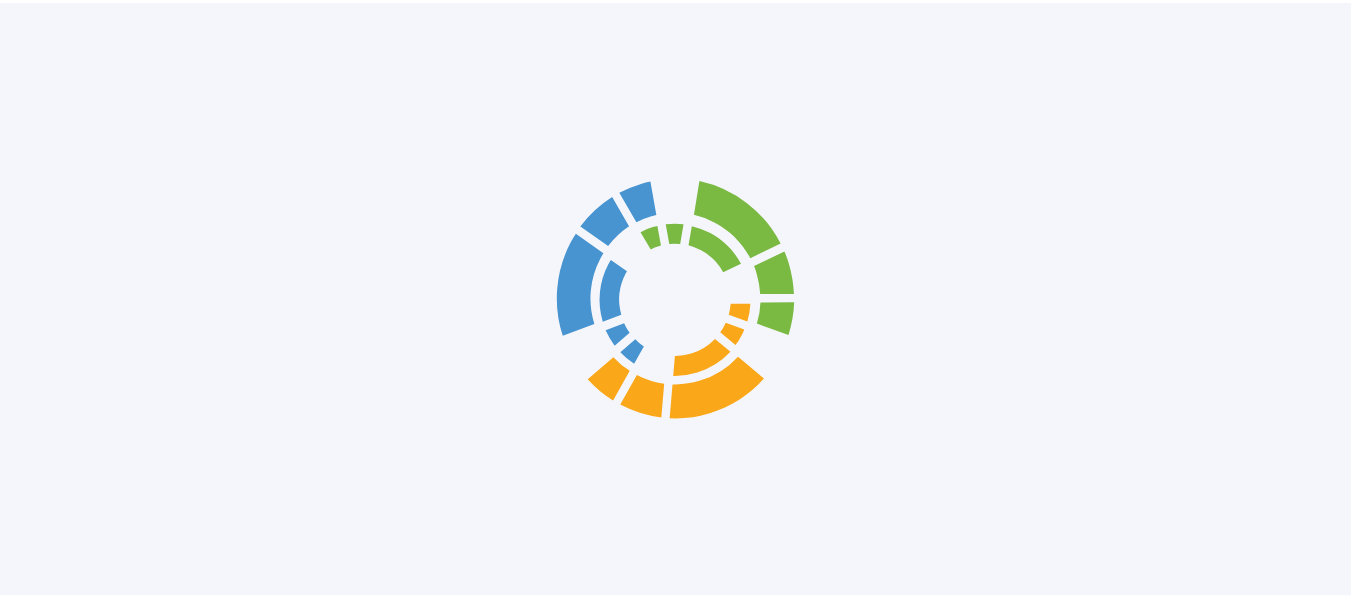 scroll, scrollTop: 0, scrollLeft: 0, axis: both 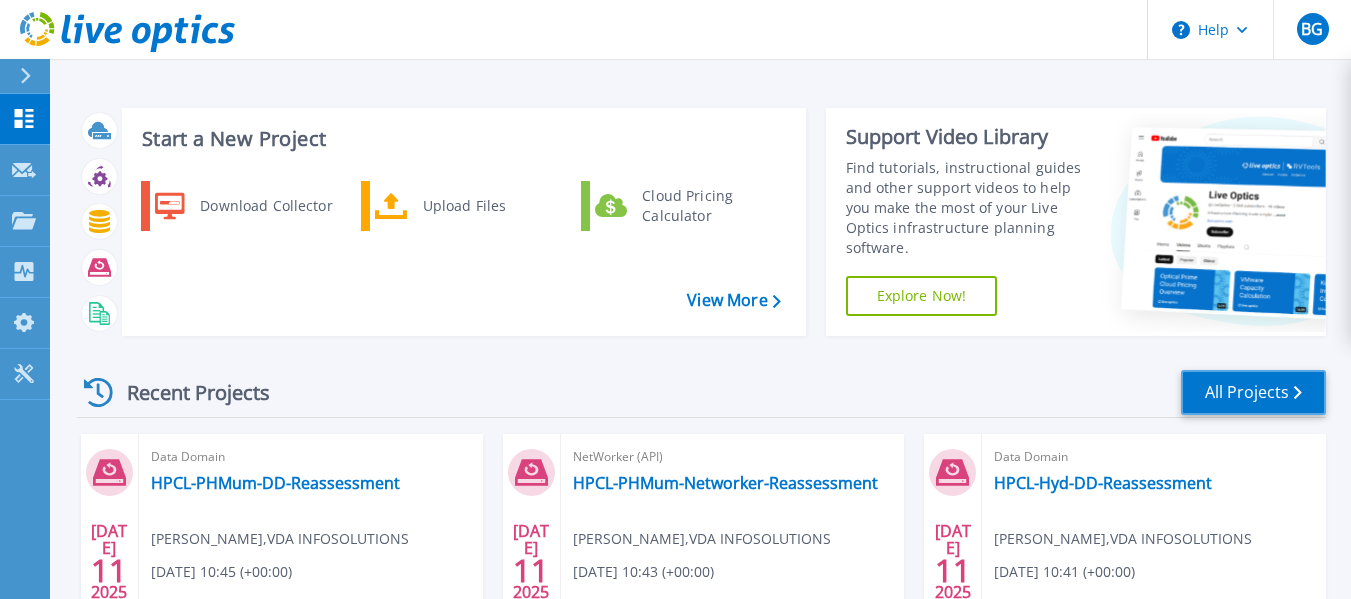 click on "All Projects" at bounding box center (1253, 392) 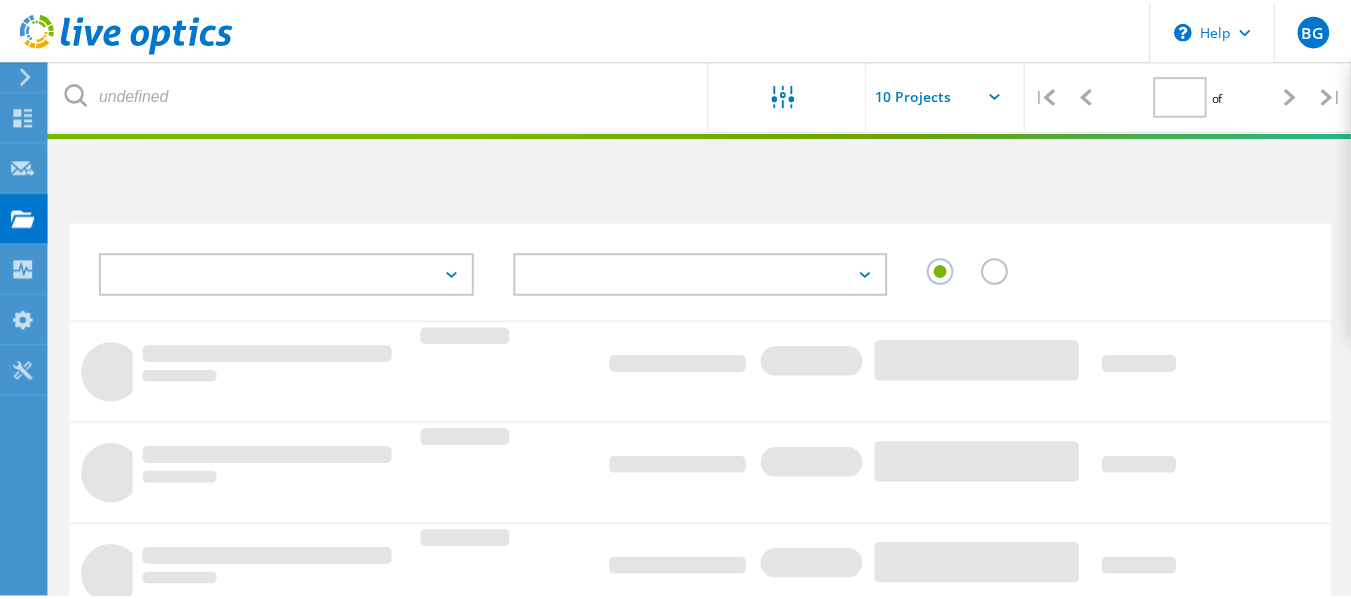 scroll, scrollTop: 0, scrollLeft: 0, axis: both 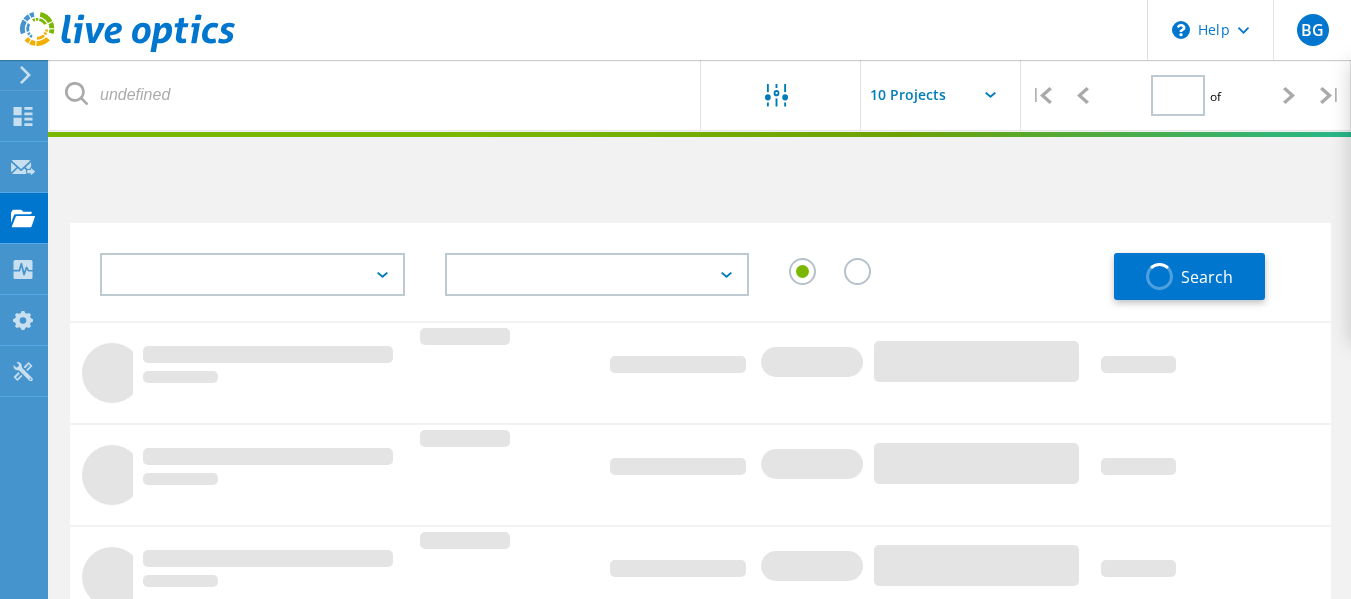 type on "1" 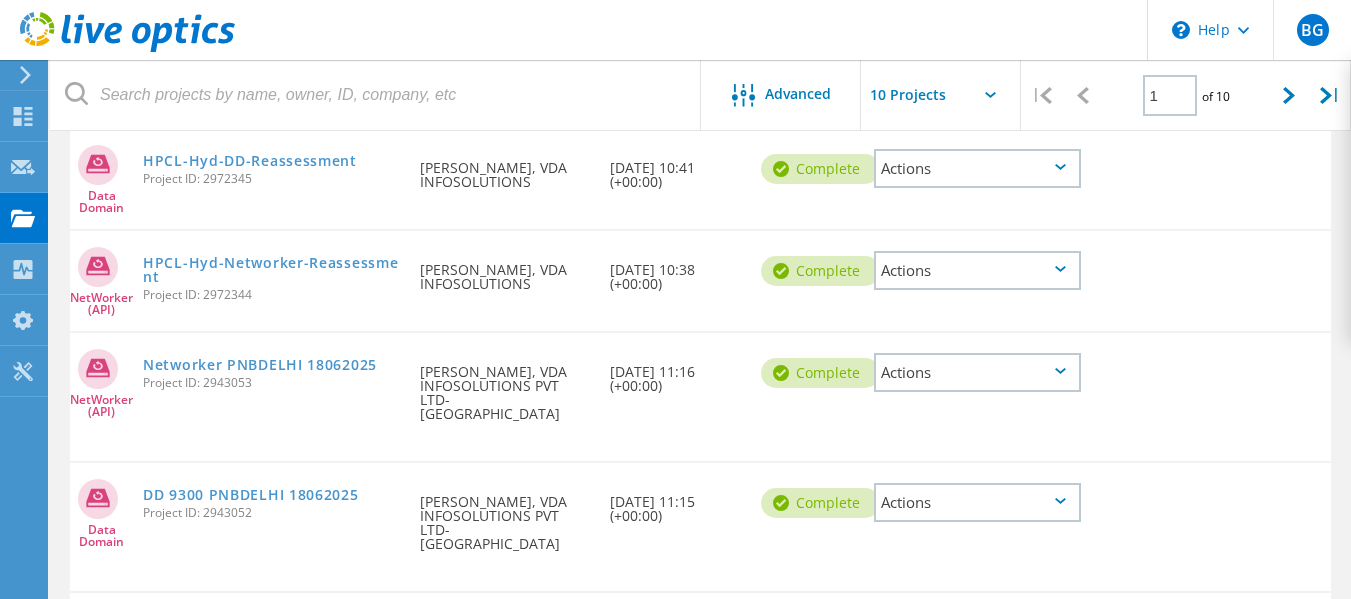 scroll, scrollTop: 453, scrollLeft: 0, axis: vertical 